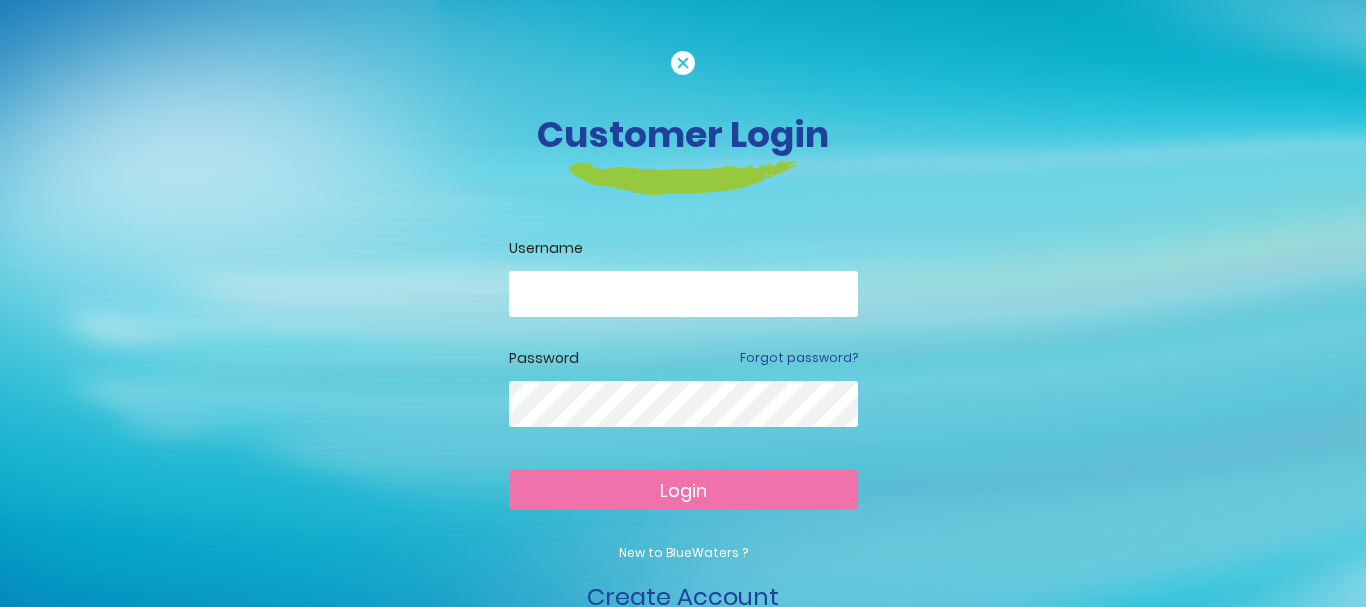 scroll, scrollTop: 0, scrollLeft: 0, axis: both 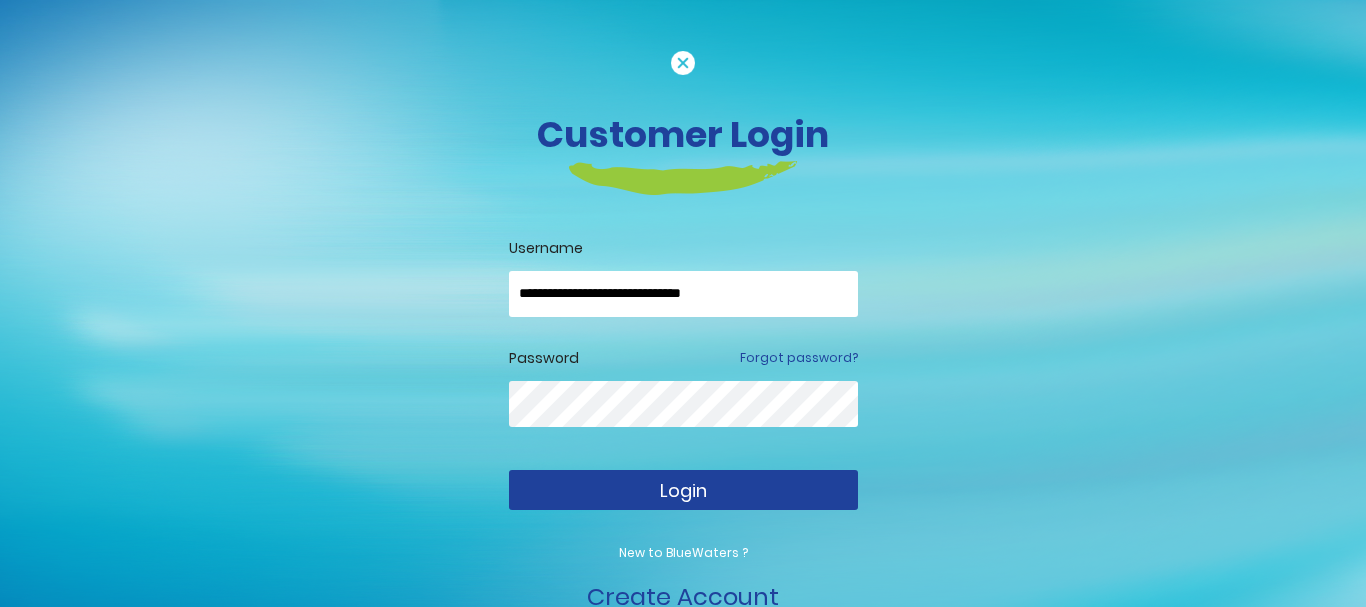 type on "**********" 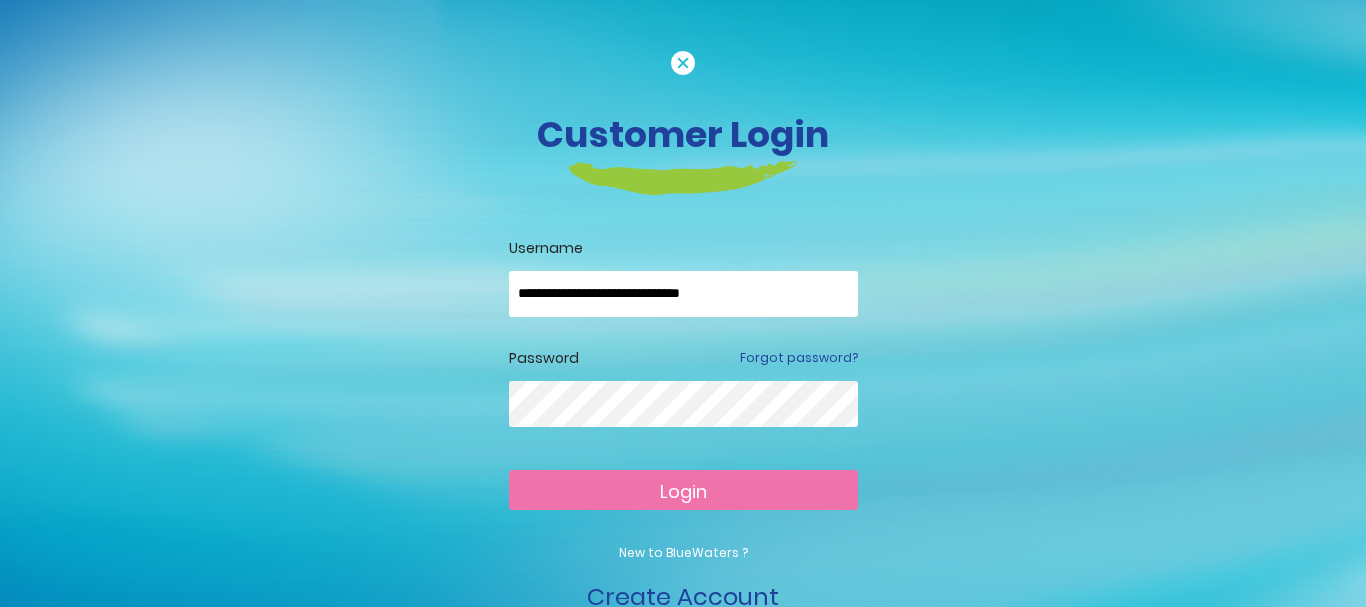 click on "Login" at bounding box center (683, 490) 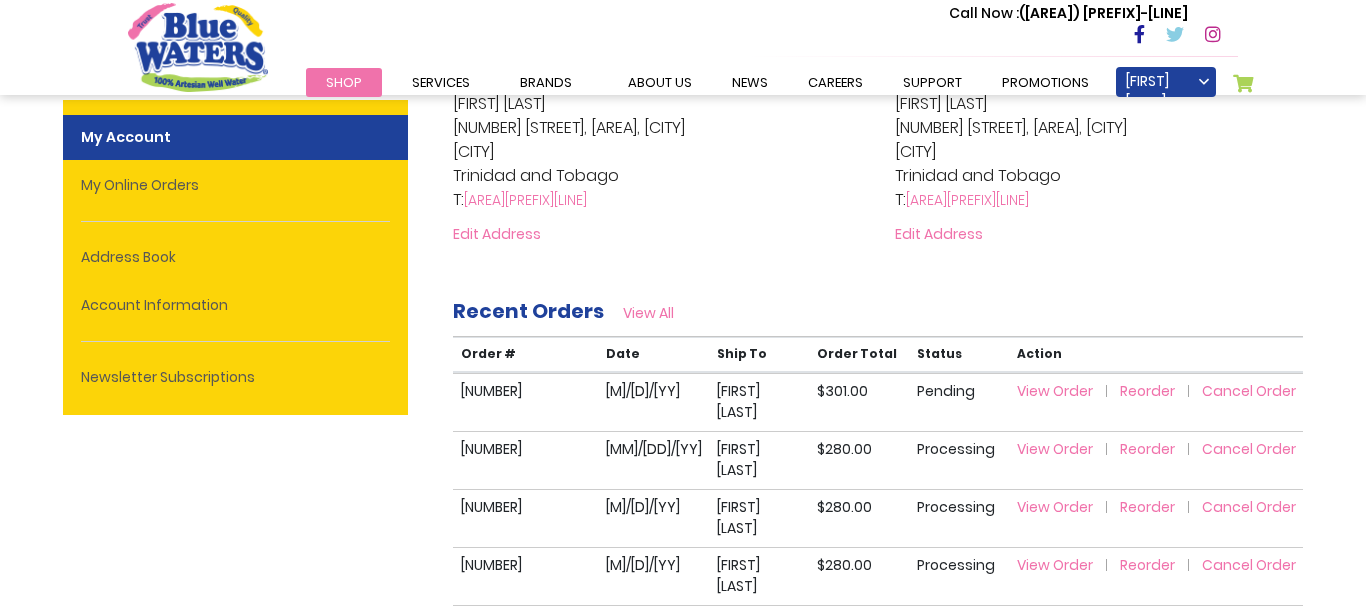 scroll, scrollTop: 816, scrollLeft: 0, axis: vertical 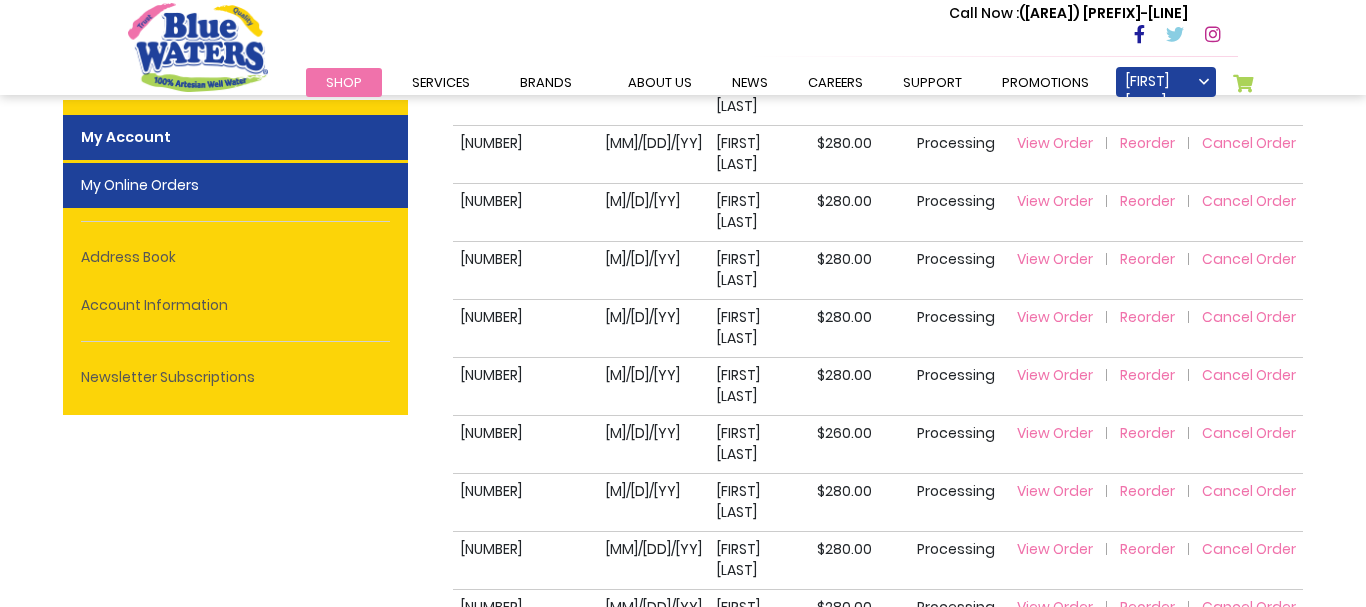 drag, startPoint x: 204, startPoint y: 185, endPoint x: 243, endPoint y: 178, distance: 39.623226 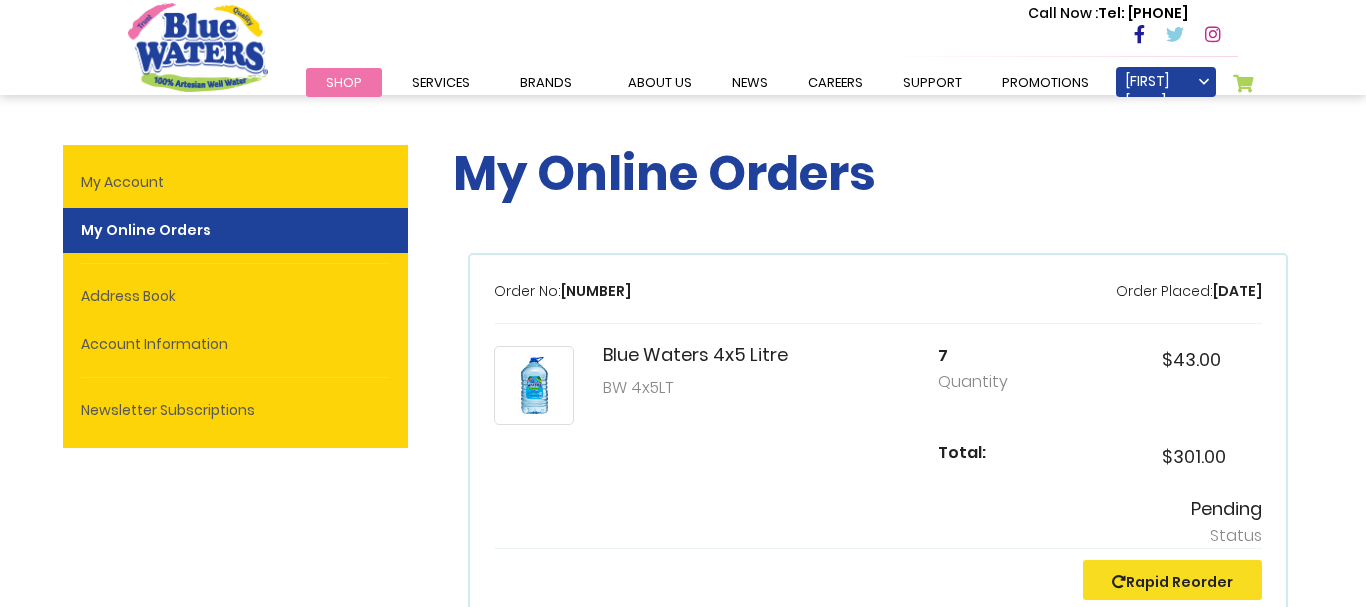 scroll, scrollTop: 408, scrollLeft: 0, axis: vertical 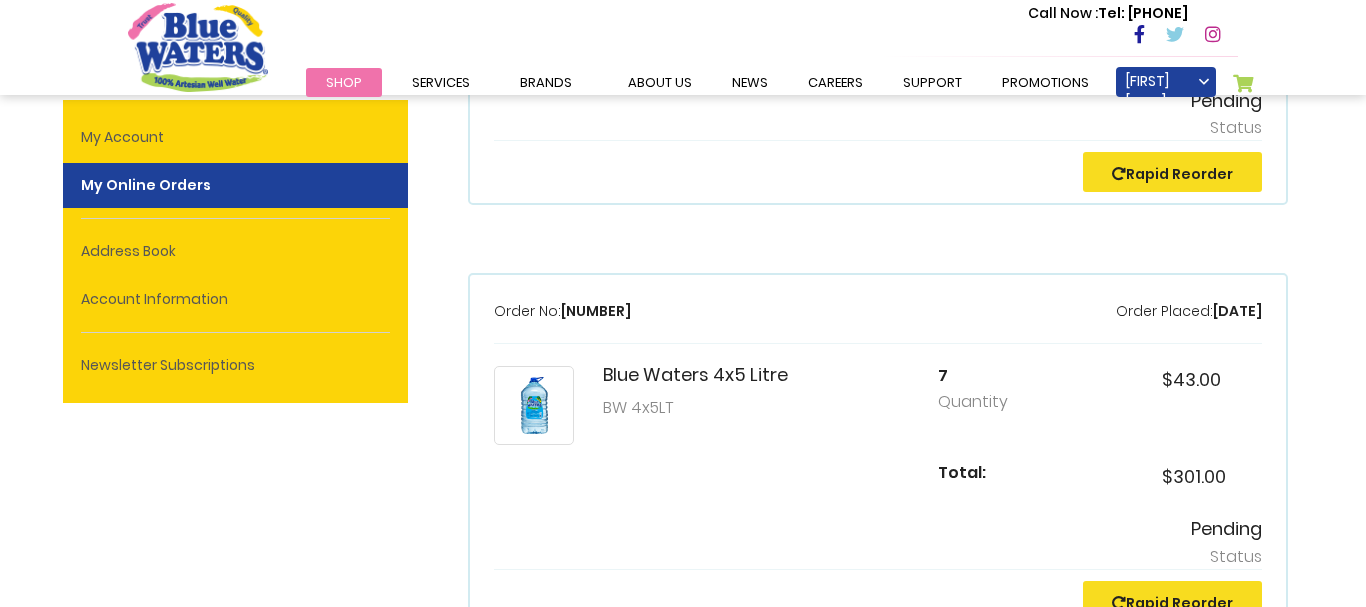 click on "Rapid Reorder" at bounding box center (1172, 174) 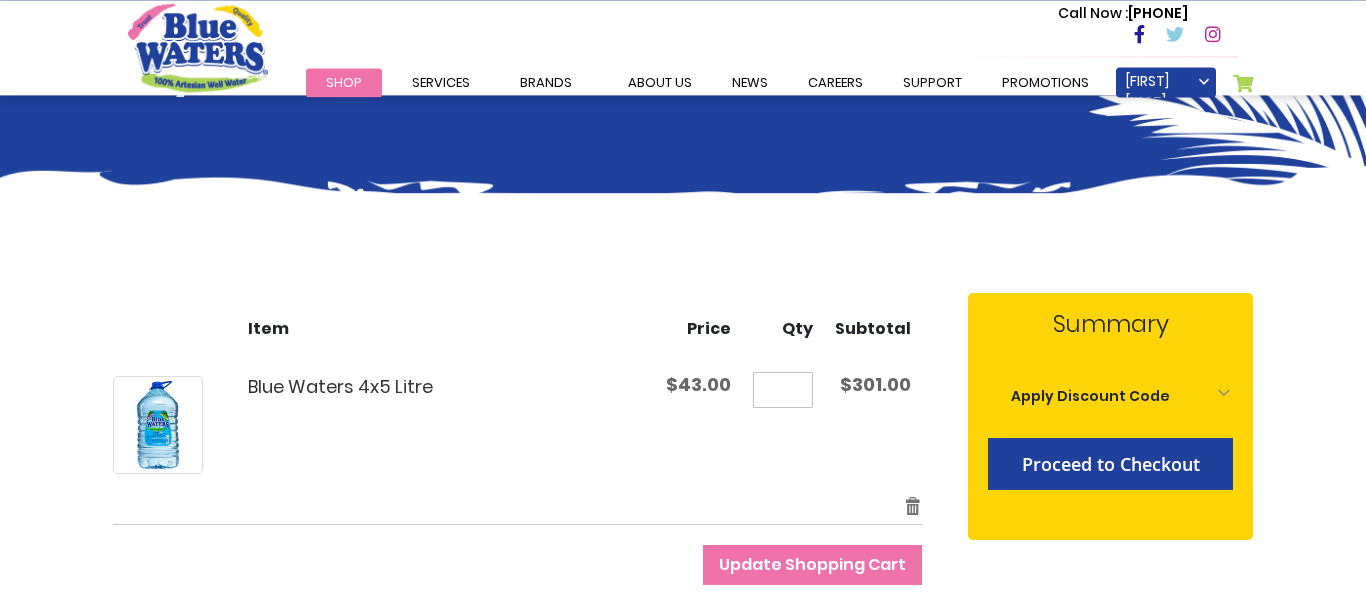 scroll, scrollTop: 204, scrollLeft: 0, axis: vertical 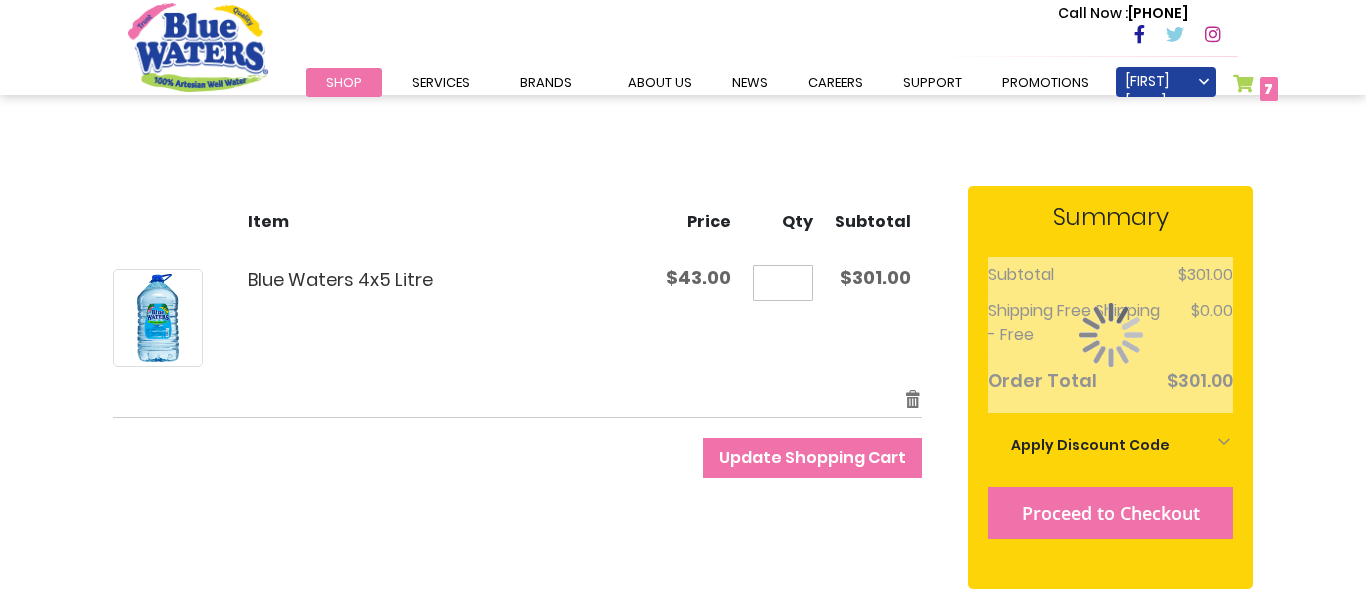 drag, startPoint x: 1133, startPoint y: 520, endPoint x: 1212, endPoint y: 523, distance: 79.05694 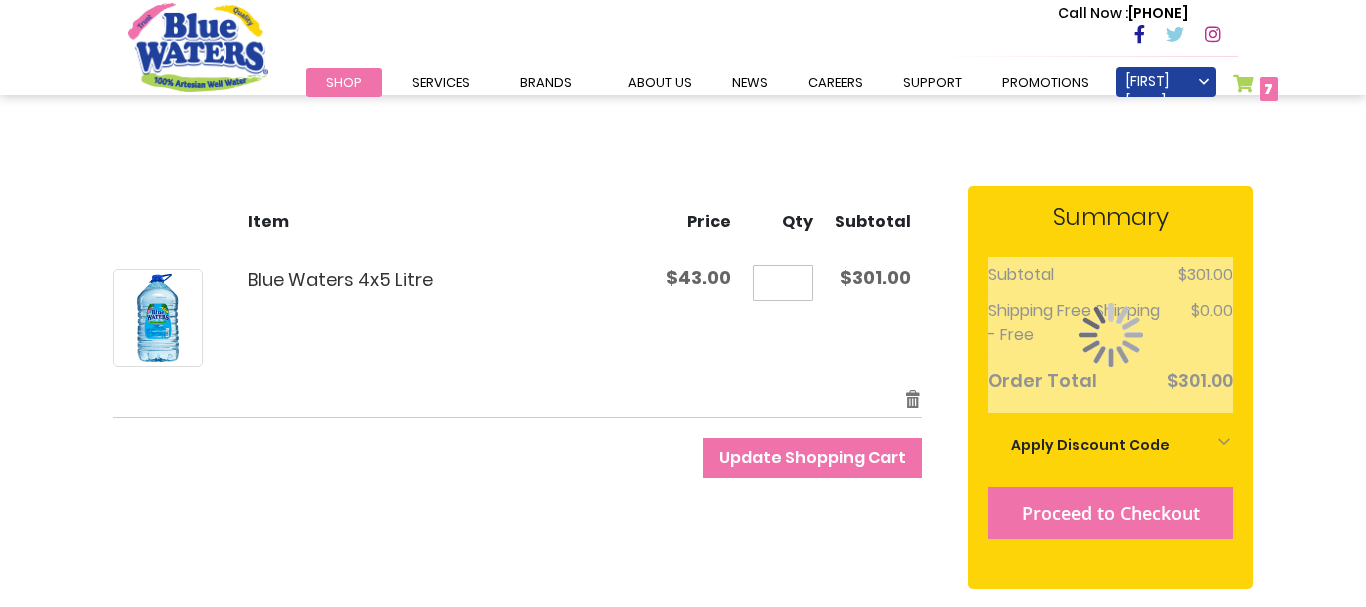 click on "Proceed to Checkout" at bounding box center [1111, 513] 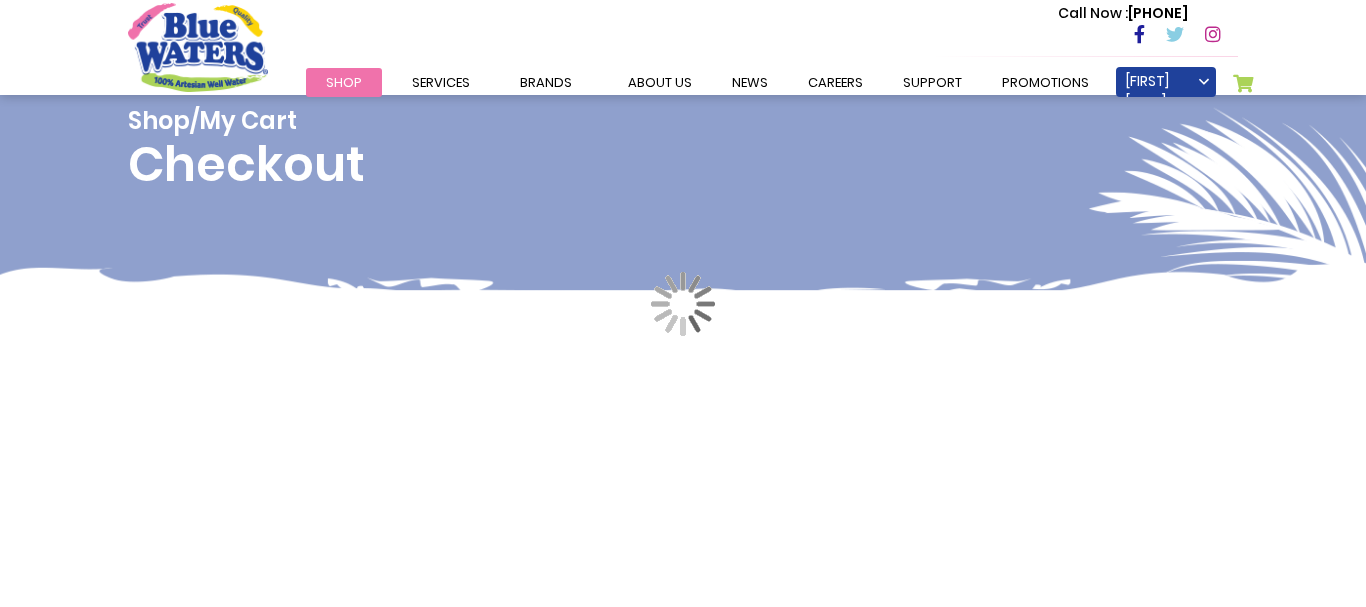 scroll, scrollTop: 0, scrollLeft: 0, axis: both 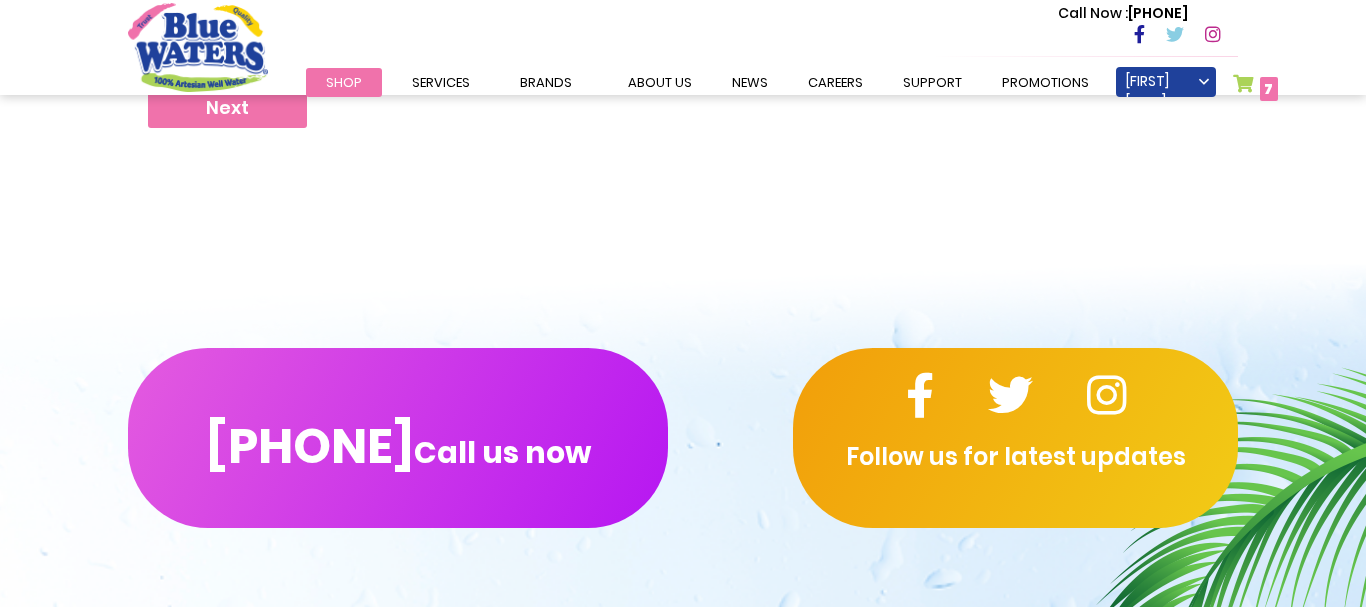 click on "Next" at bounding box center [227, 108] 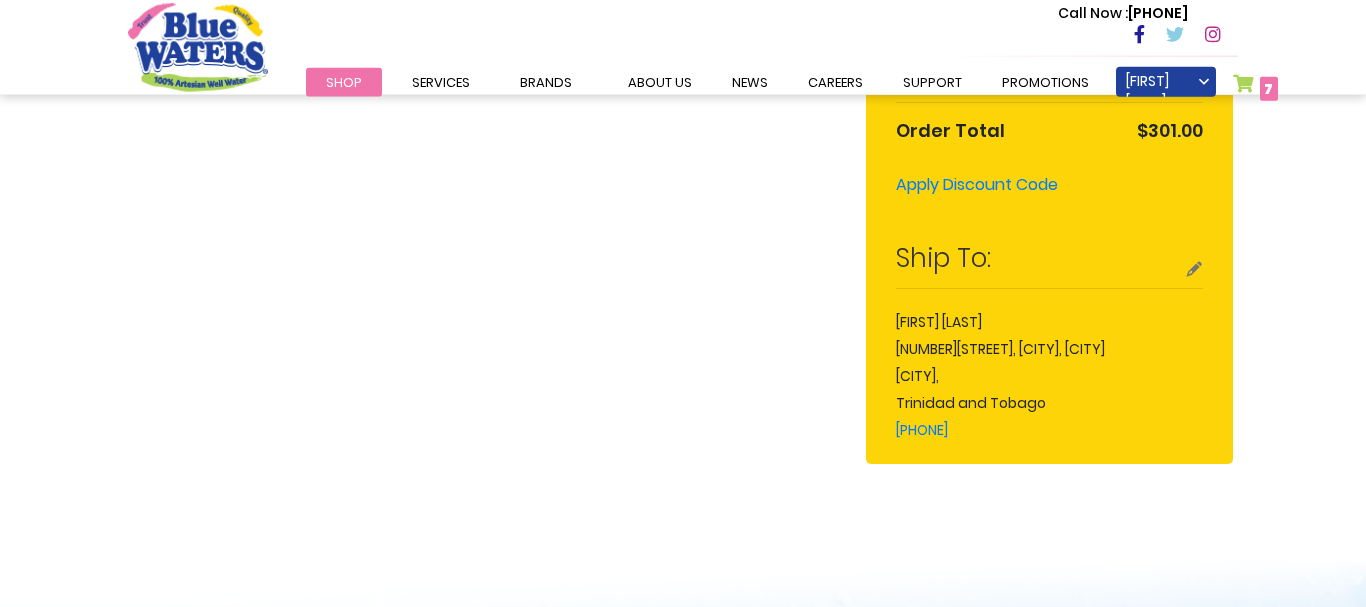 scroll, scrollTop: 408, scrollLeft: 0, axis: vertical 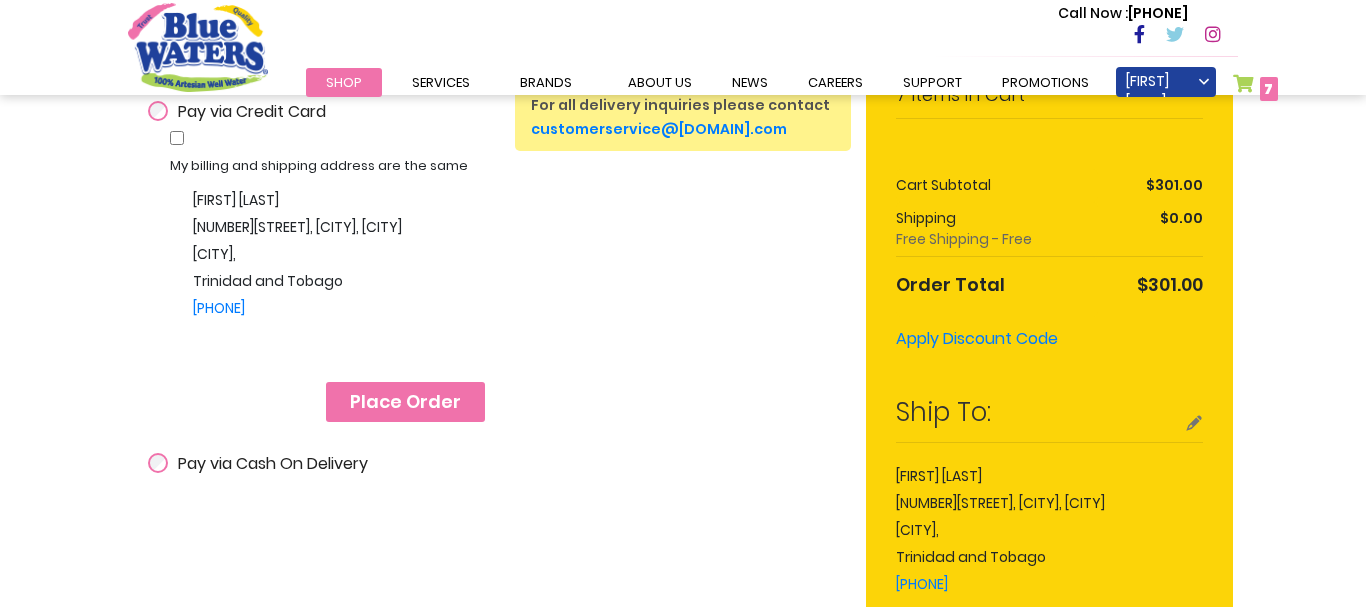 click on "Place Order" at bounding box center (405, 402) 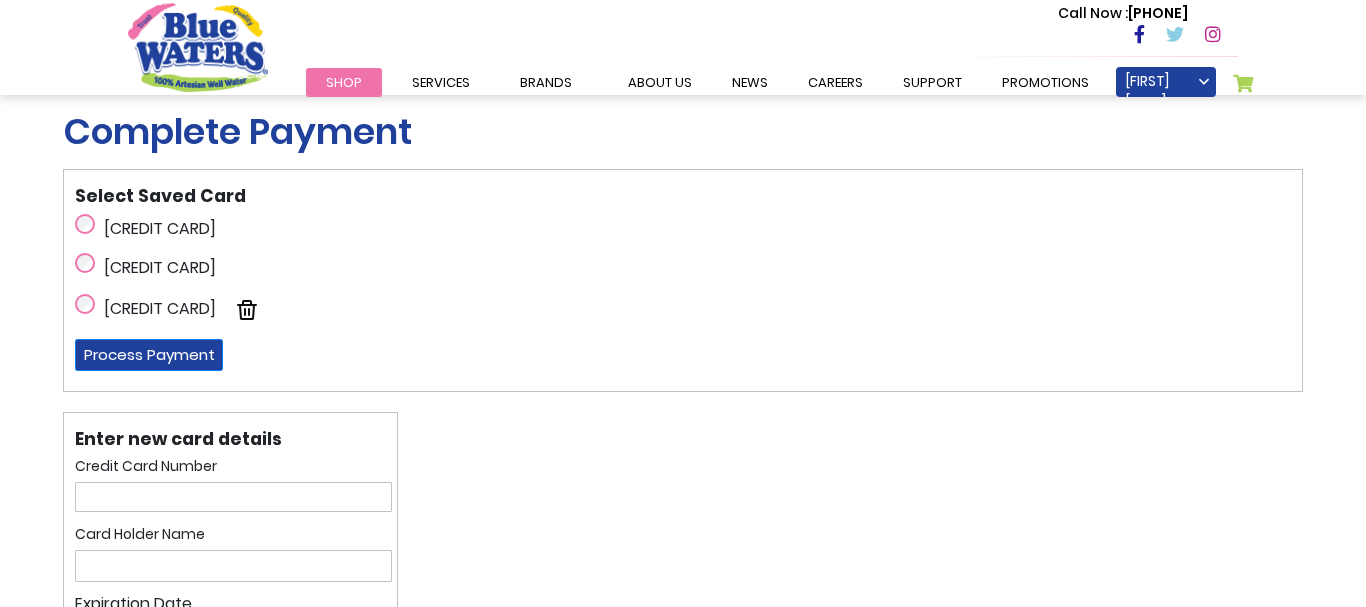 scroll, scrollTop: 0, scrollLeft: 0, axis: both 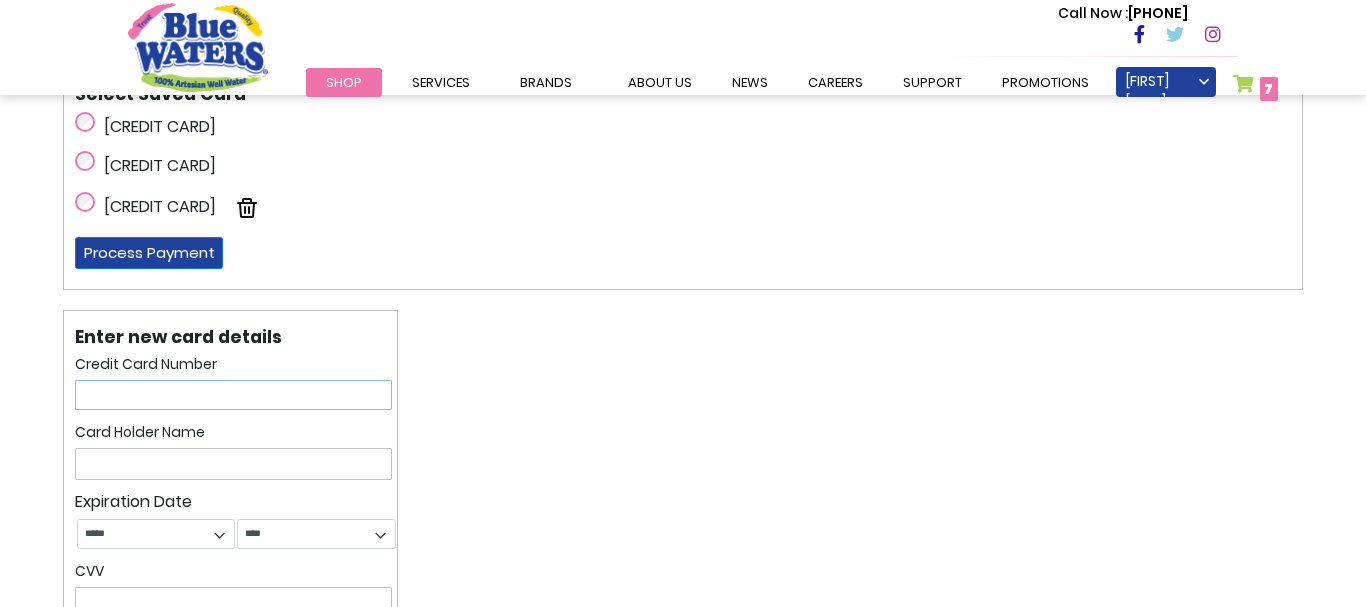 drag, startPoint x: 103, startPoint y: 382, endPoint x: 118, endPoint y: 384, distance: 15.132746 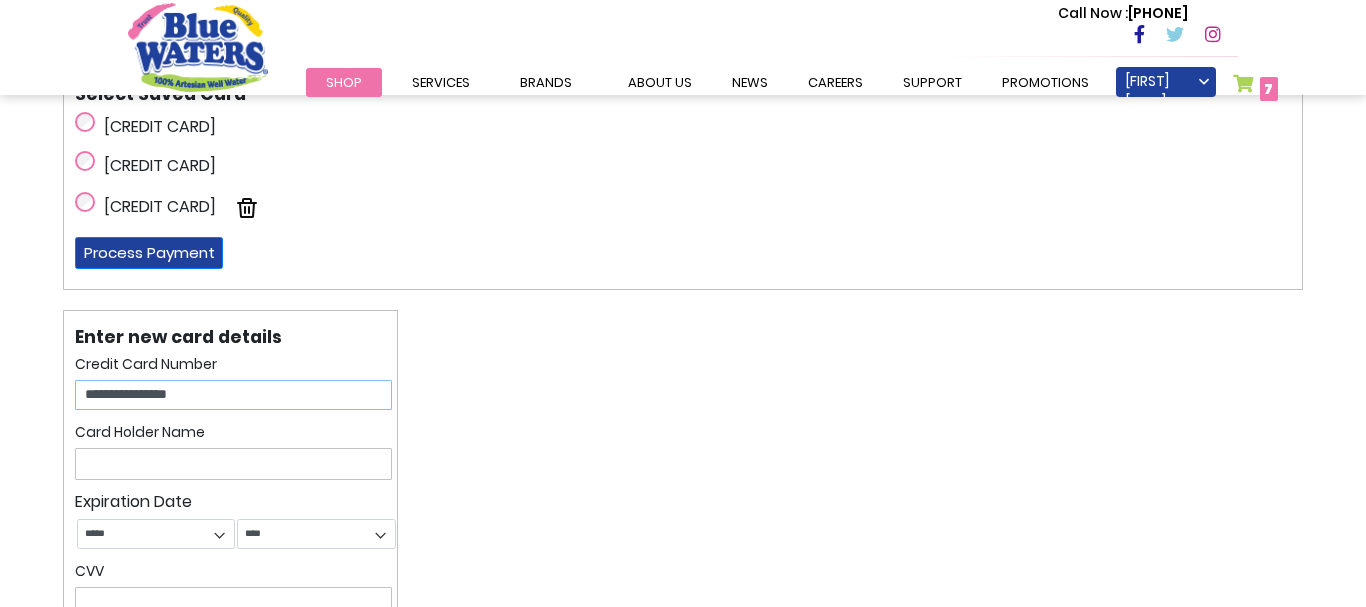 type on "**********" 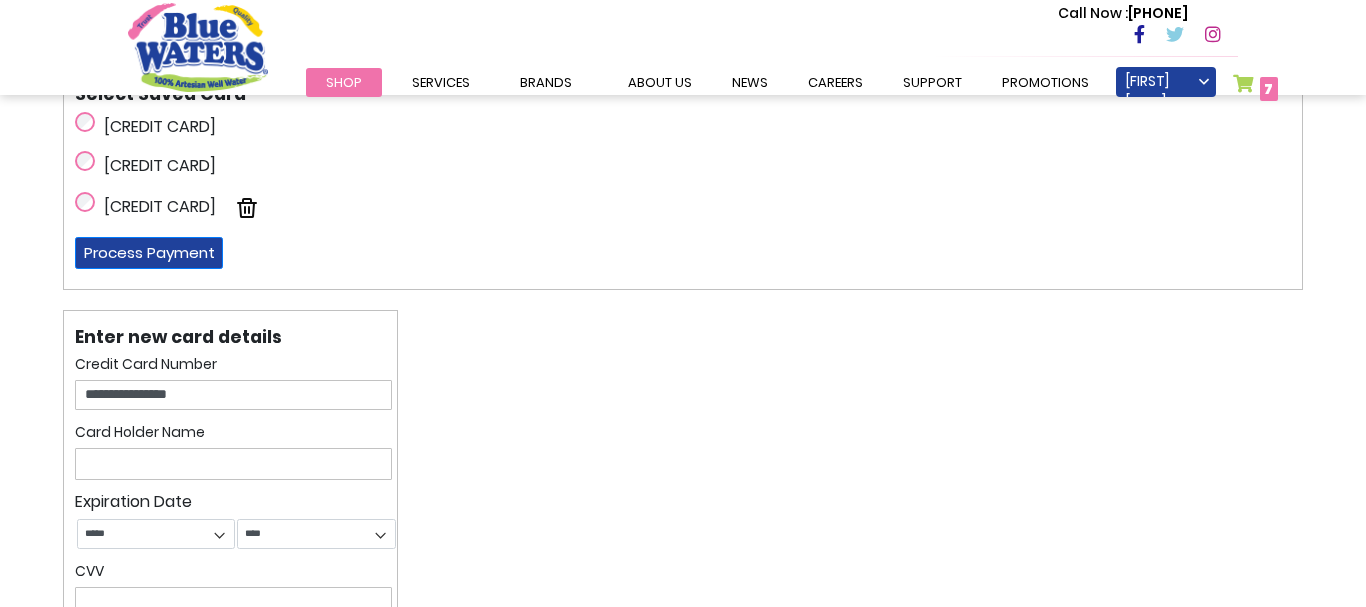 click at bounding box center [233, 464] 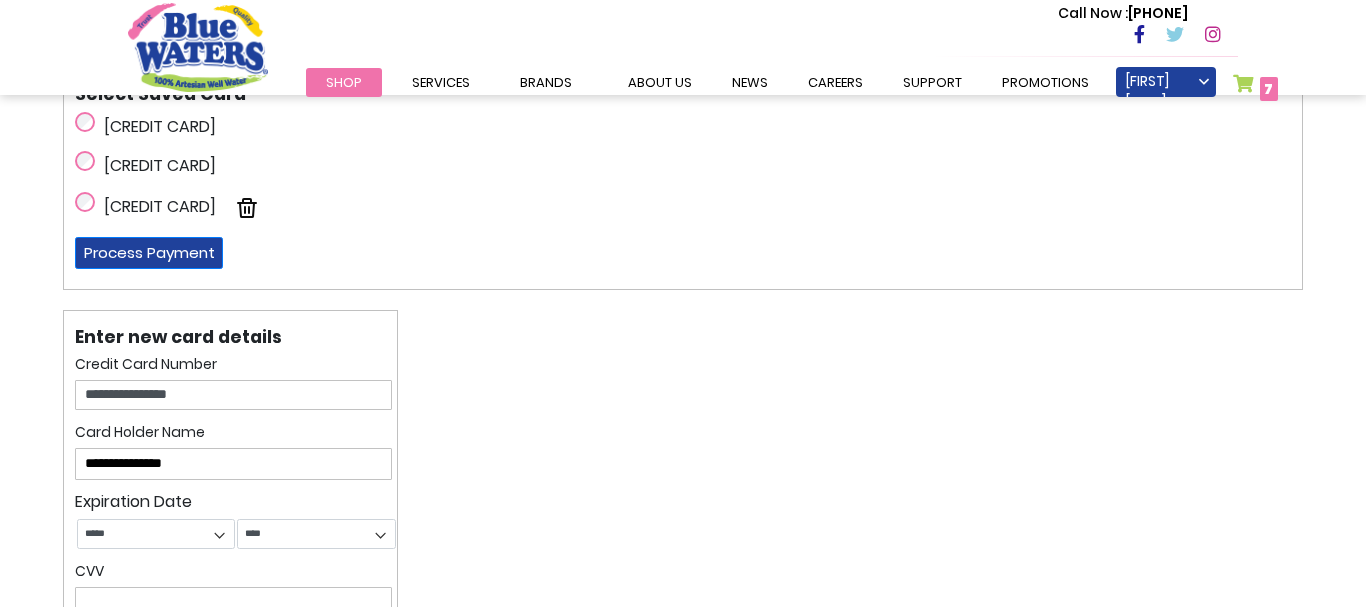 type on "**********" 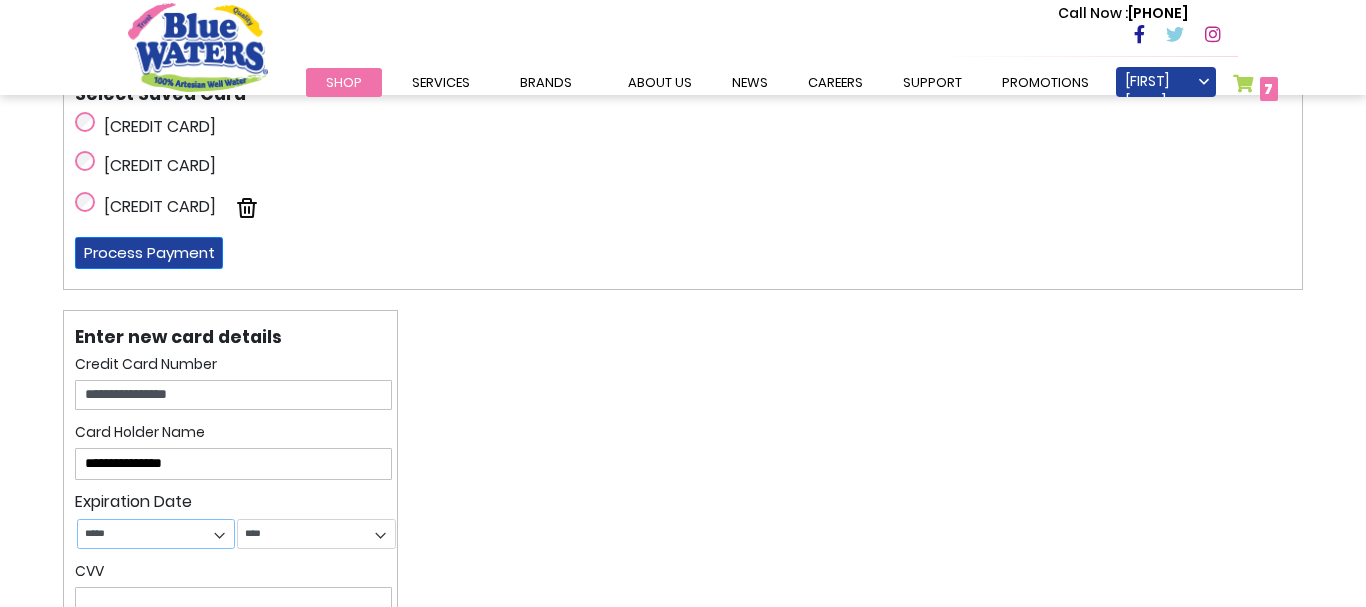 click on "*****
*******
********
*****
*****
***
****
****
******
*********
*******
********
********" at bounding box center (156, 534) 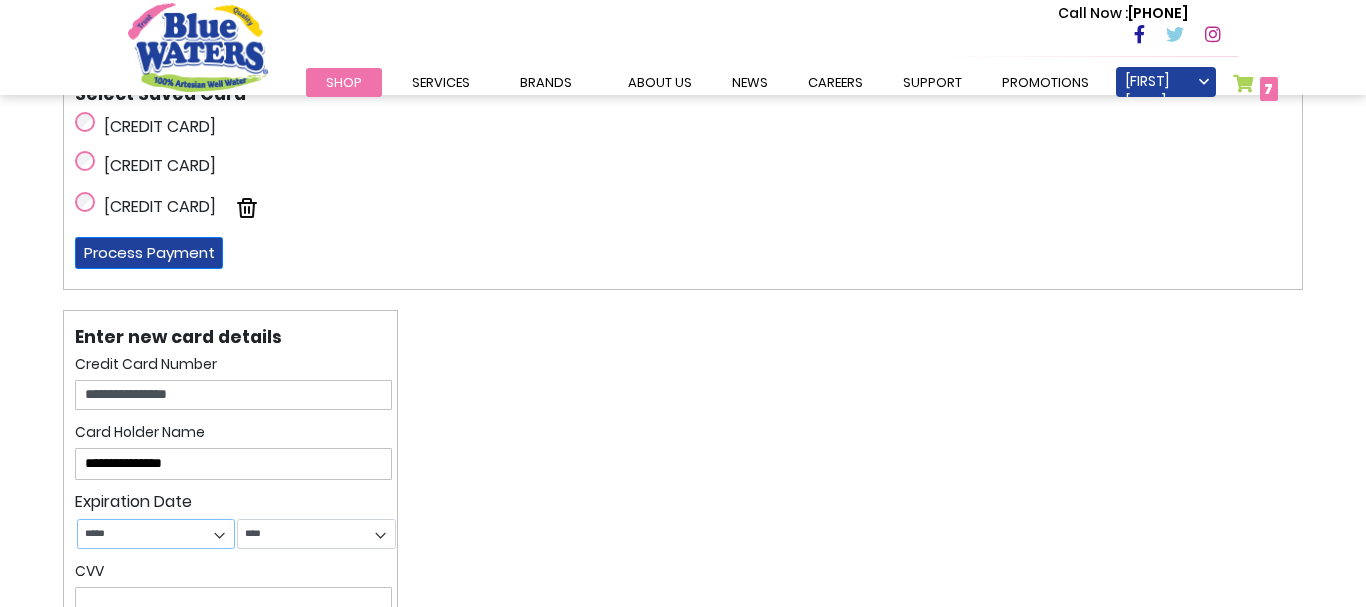 select on "*" 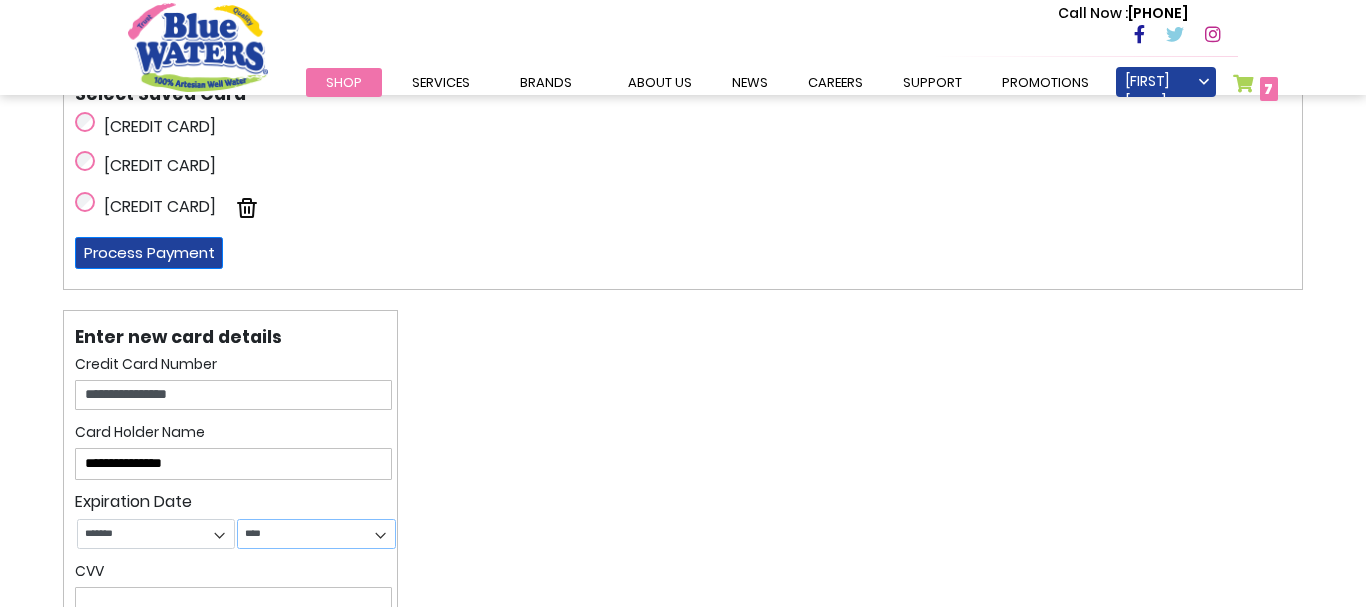 click on "****
****                      ****                      ****                      ****                      ****                      ****                      ****                      ****                      ****                      ****                      ****                      ****                      ****                      ****                      ****                      ****                      ****                      ****                      ****                      ****                      ****                      ****                      ****                      ****                      ****                      ****                      ****                      ****                      ****                      ****                      ****                      ****                      ****                      ****                      ****                      ****                      **** **** **** ****" at bounding box center (316, 534) 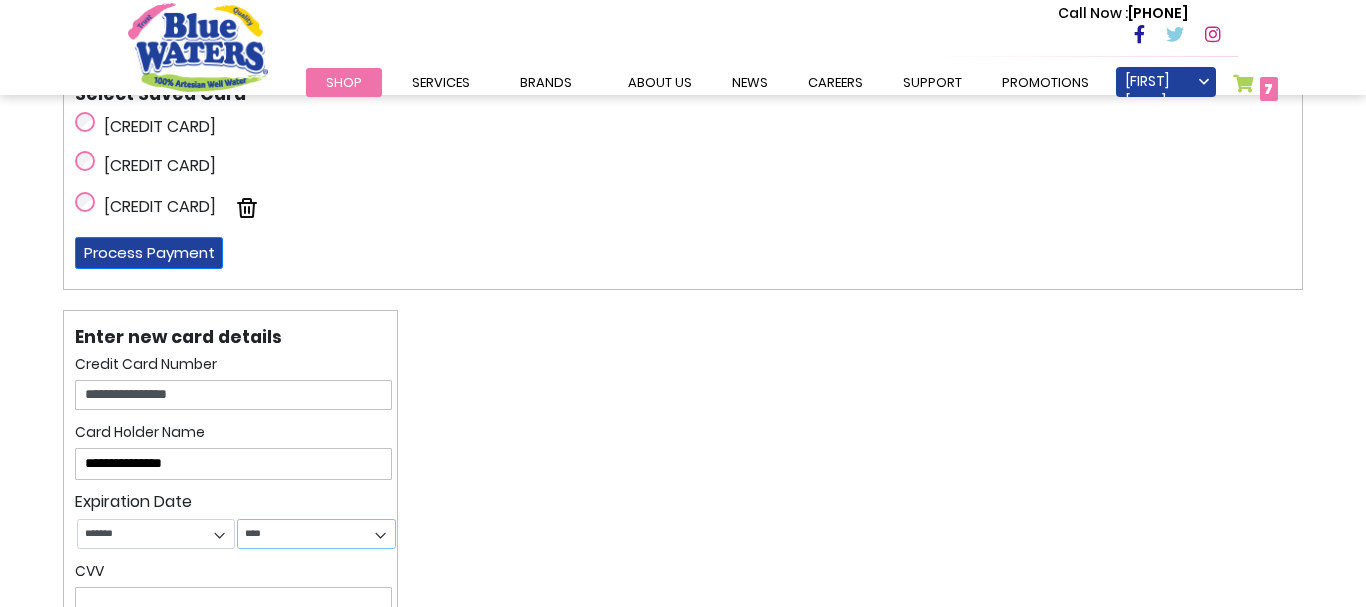select on "****" 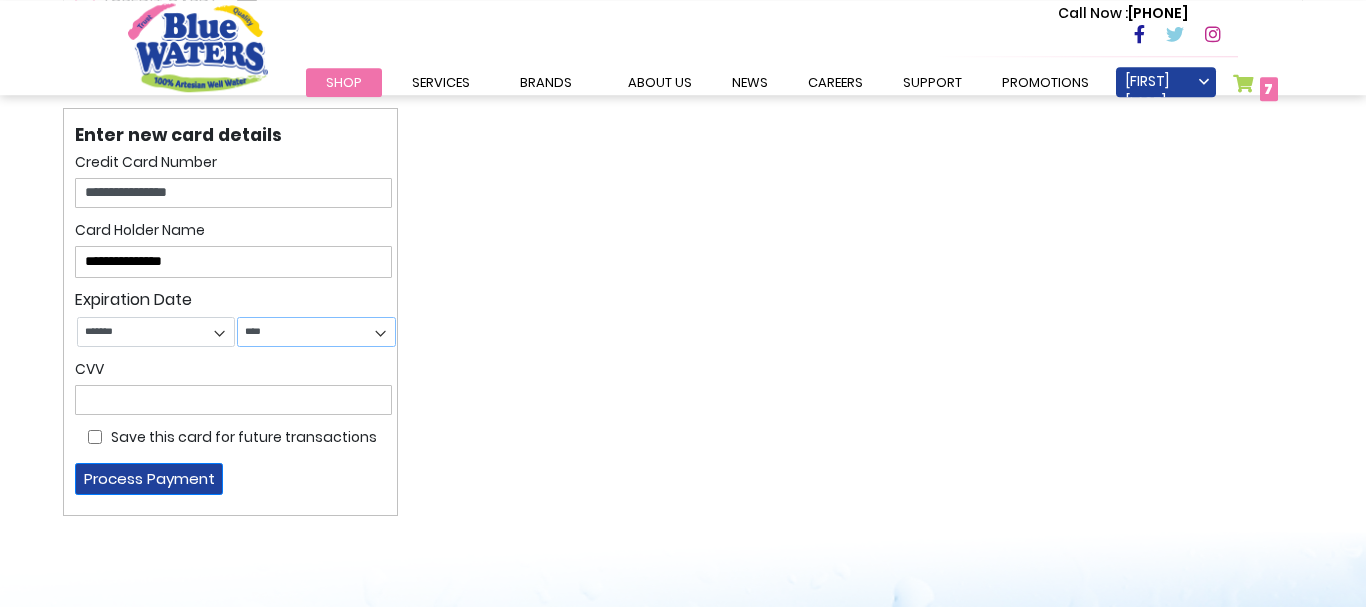 scroll, scrollTop: 306, scrollLeft: 0, axis: vertical 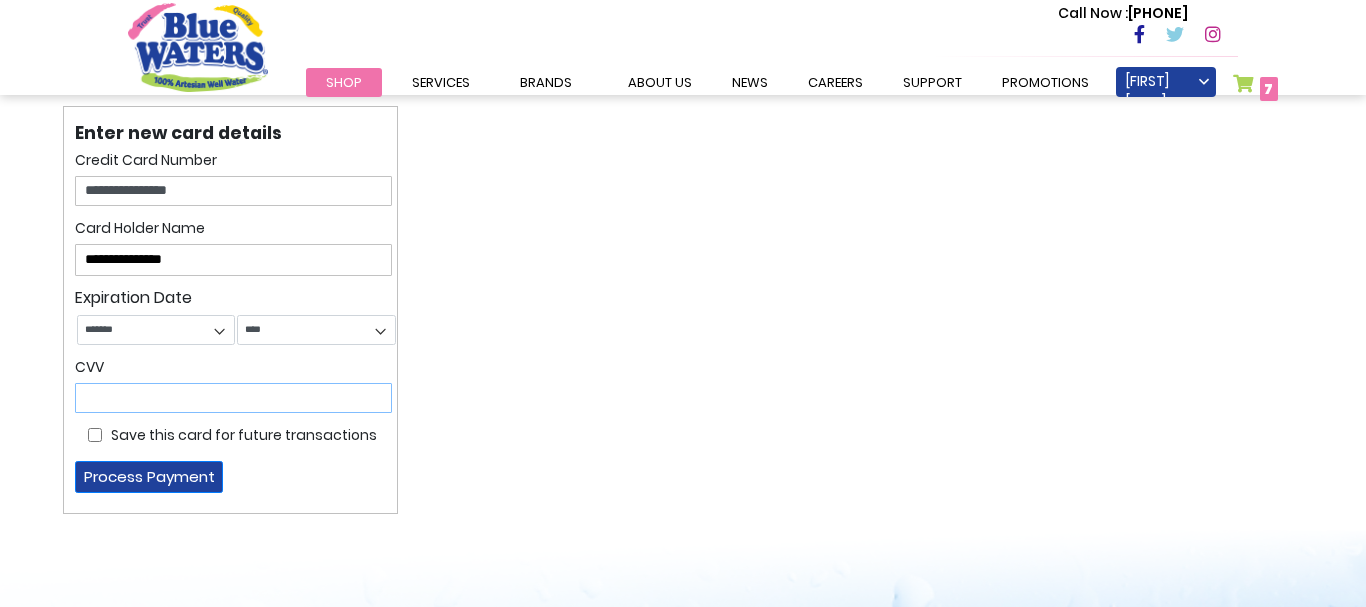 click at bounding box center [233, 398] 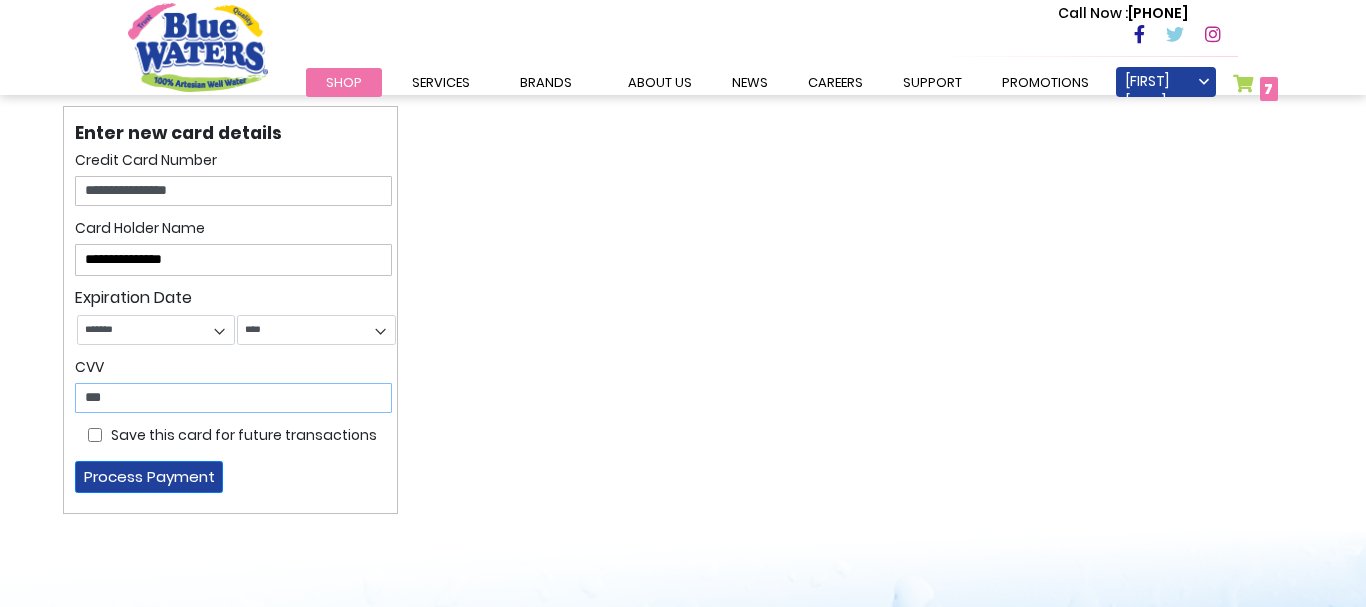 type on "***" 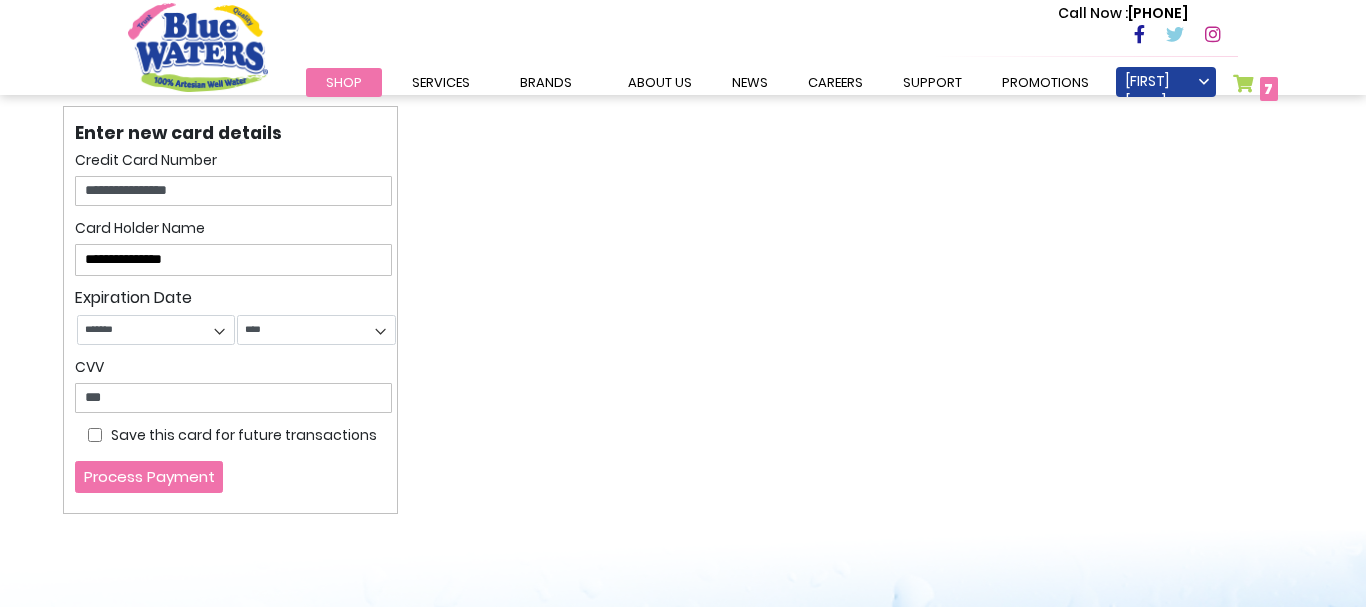 drag, startPoint x: 147, startPoint y: 477, endPoint x: 169, endPoint y: 478, distance: 22.022715 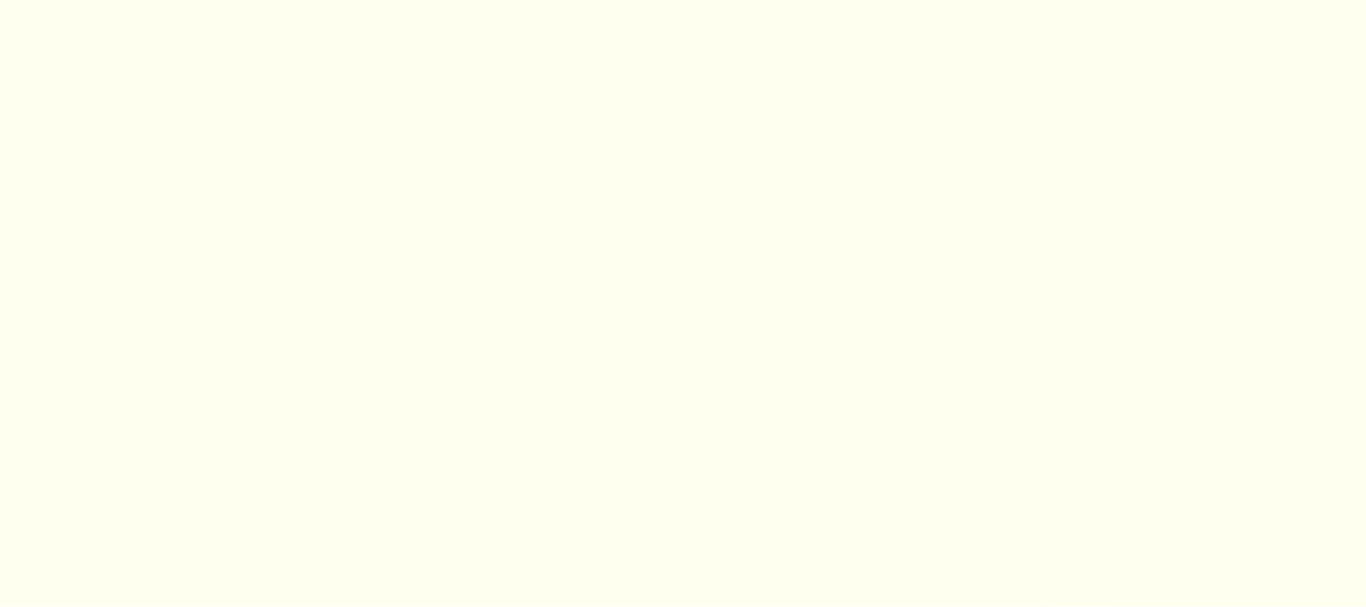 scroll, scrollTop: 204, scrollLeft: 0, axis: vertical 